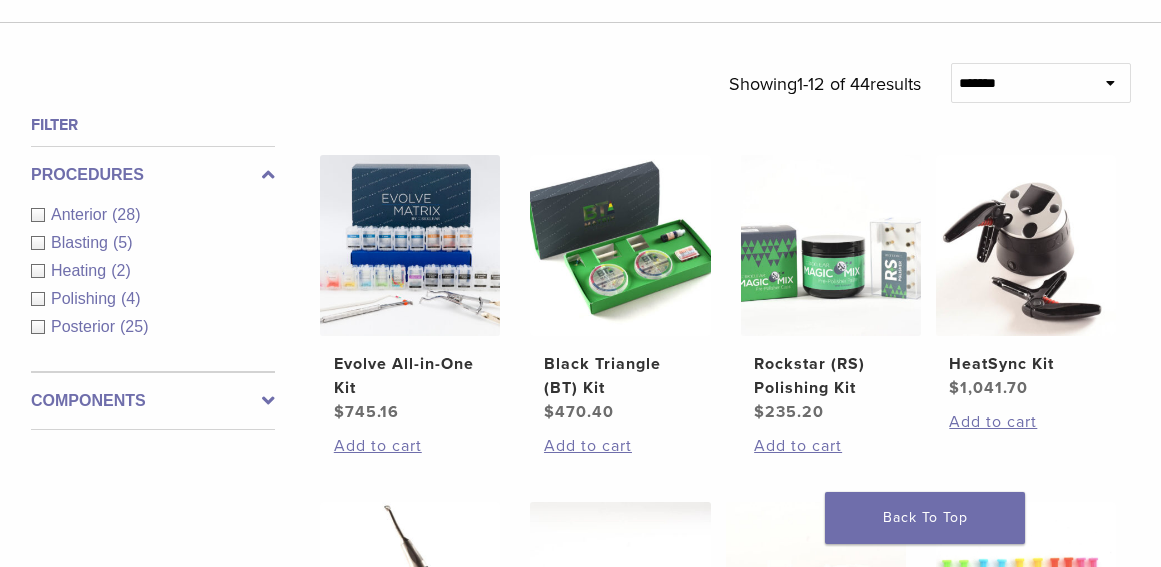 scroll, scrollTop: 700, scrollLeft: 0, axis: vertical 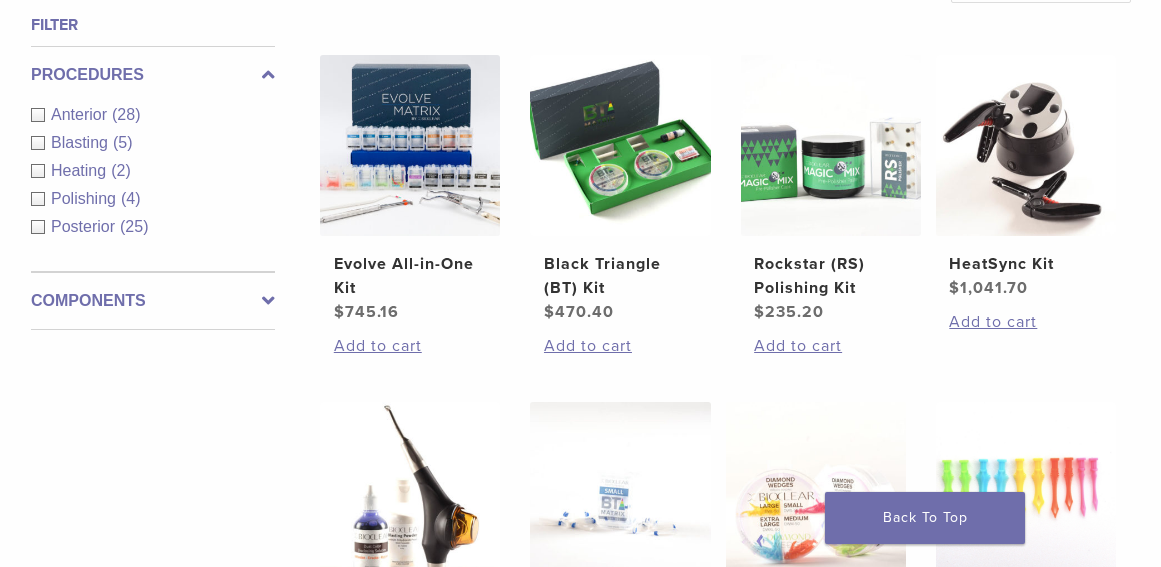 click on "Posterior (25)" at bounding box center [153, 227] 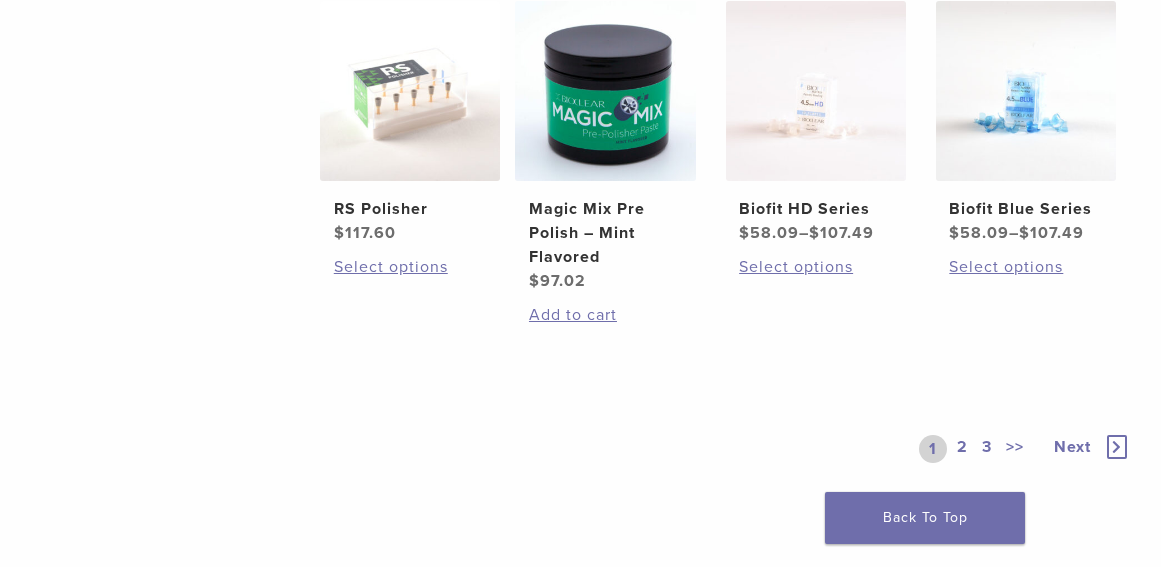 scroll, scrollTop: 1600, scrollLeft: 0, axis: vertical 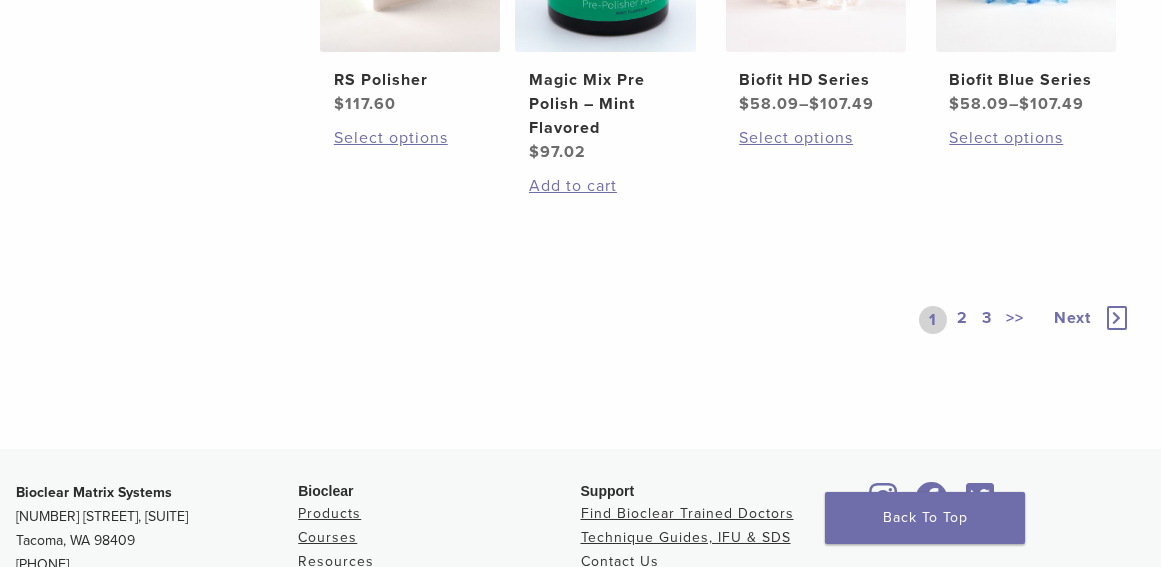 click on "Next" at bounding box center [1072, 318] 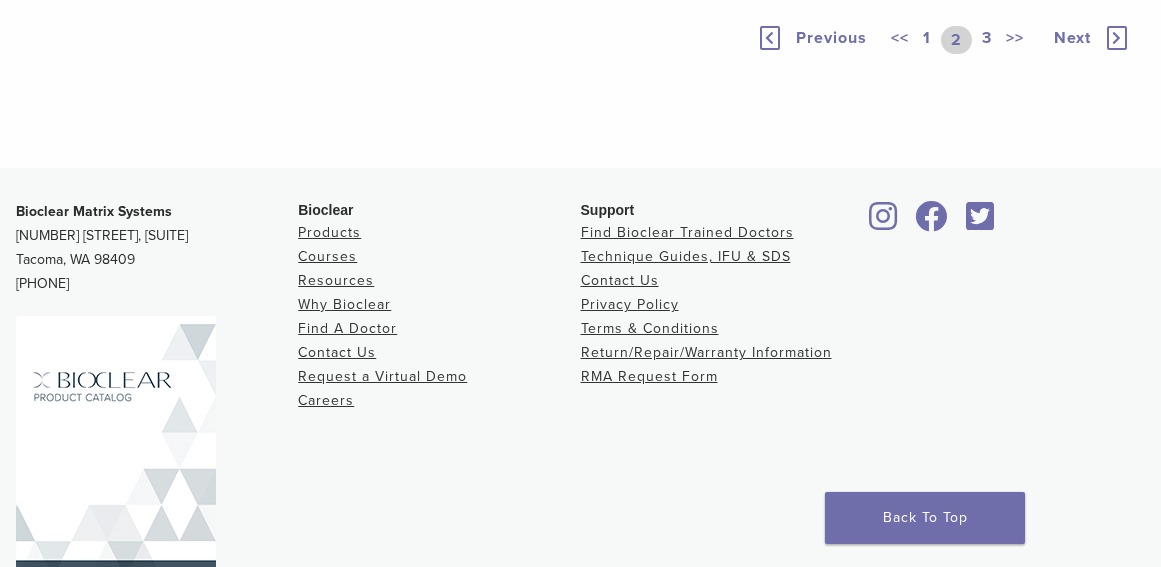 scroll, scrollTop: 1600, scrollLeft: 0, axis: vertical 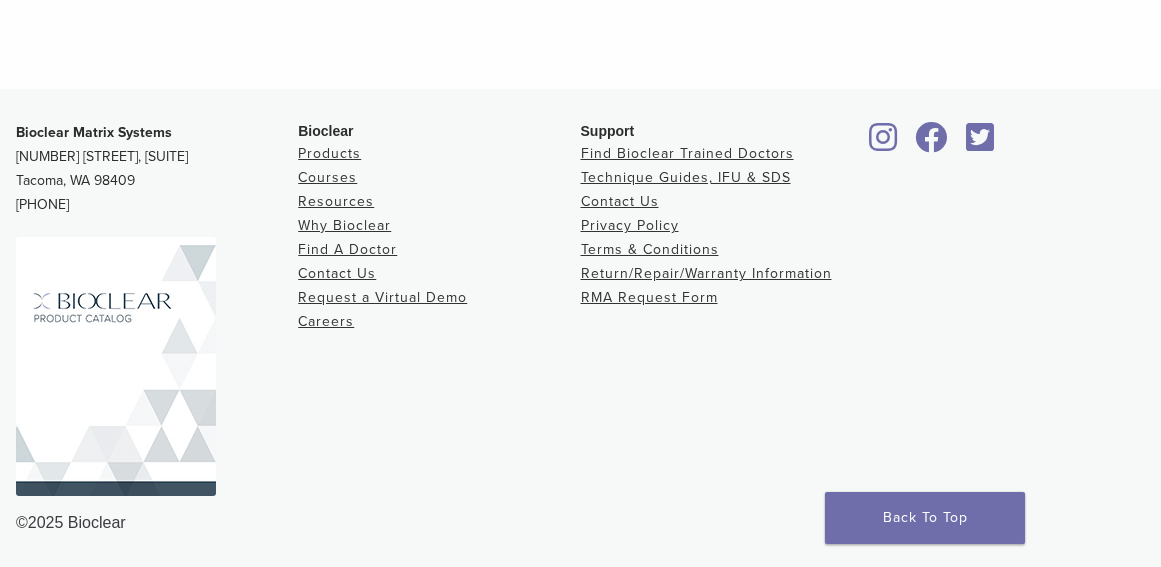 click on "3" at bounding box center [987, -39] 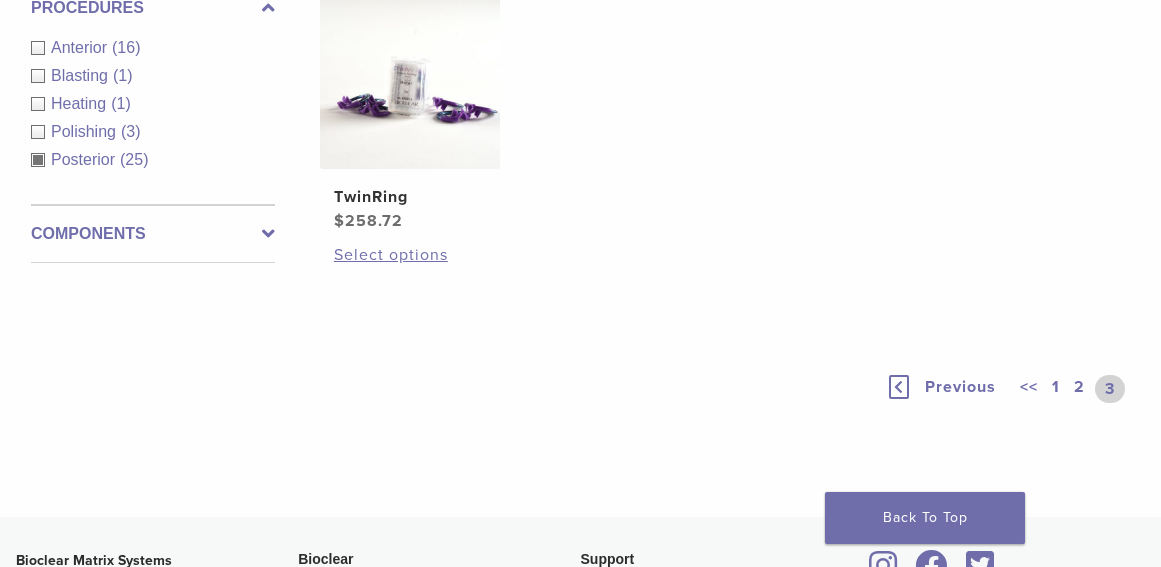 scroll, scrollTop: 794, scrollLeft: 0, axis: vertical 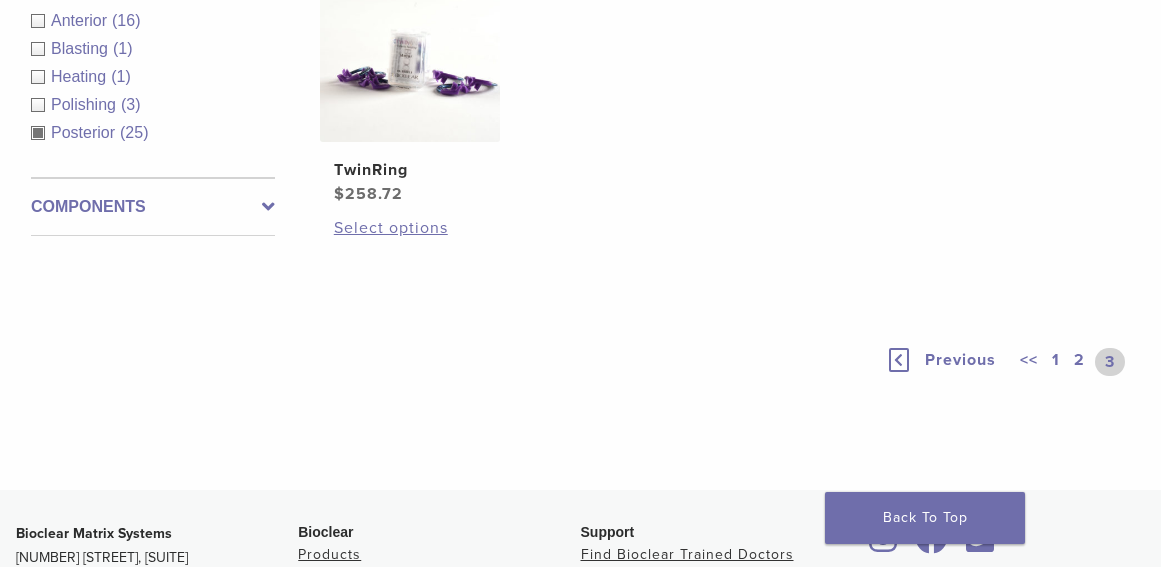 click on "1" at bounding box center (1056, 362) 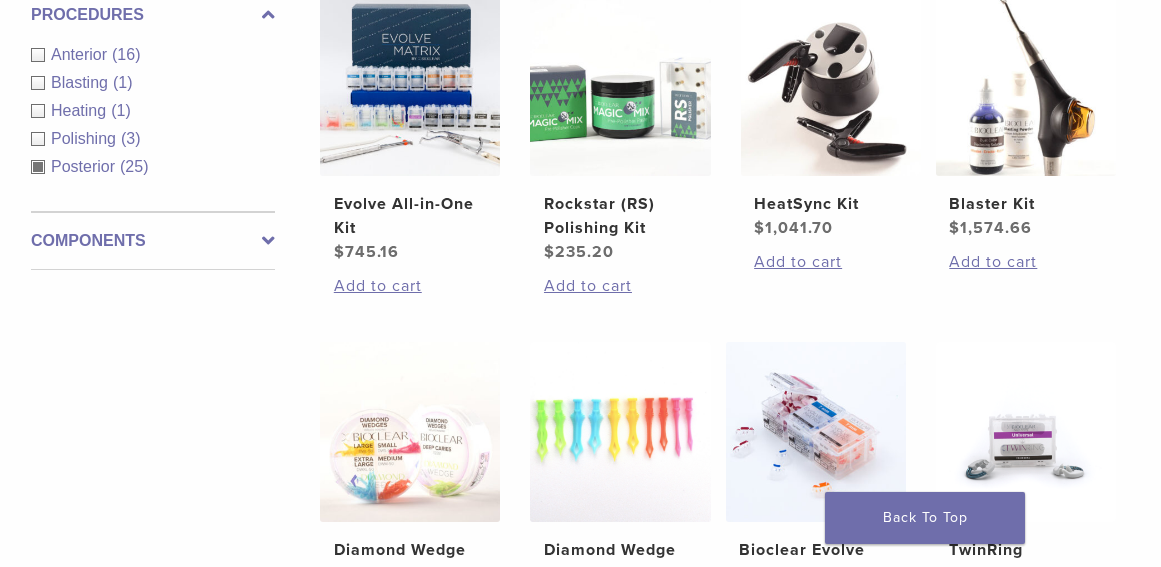 scroll, scrollTop: 894, scrollLeft: 0, axis: vertical 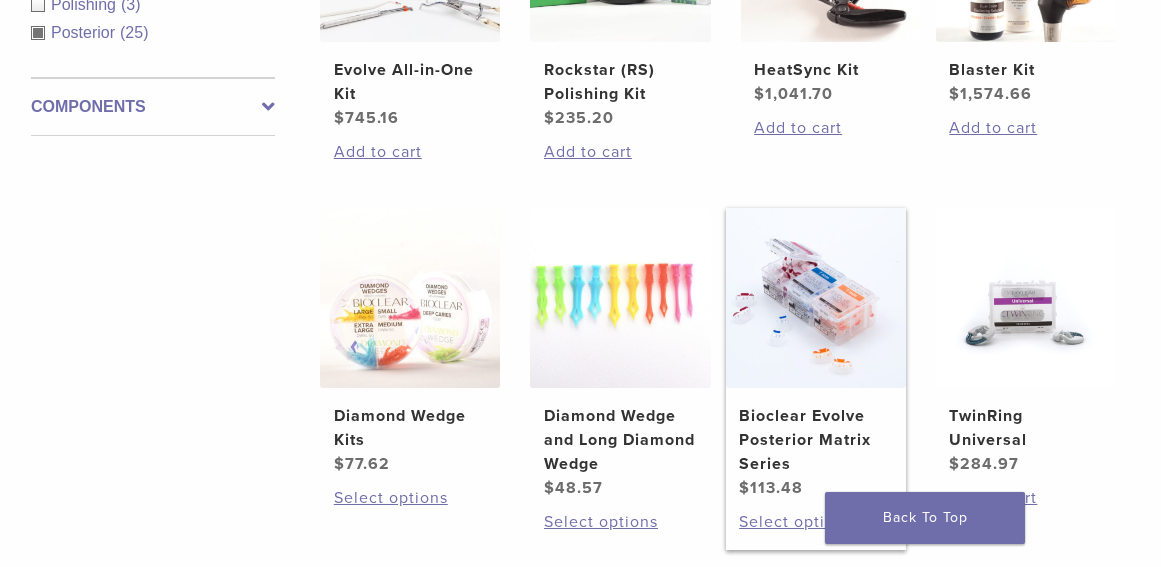 click on "Bioclear Evolve Posterior Matrix Series" at bounding box center (815, 440) 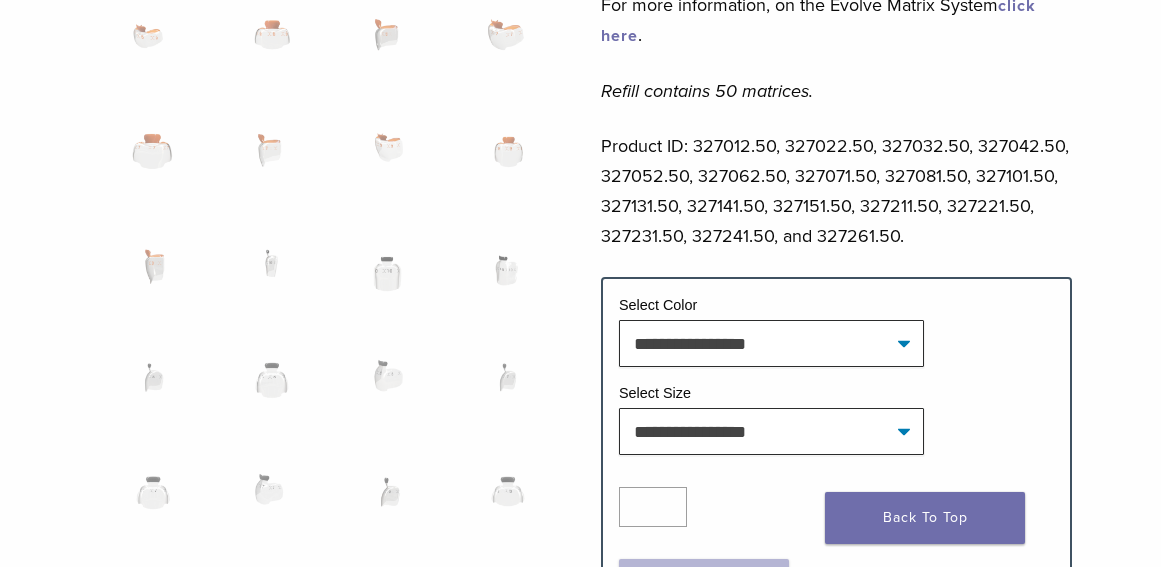 scroll, scrollTop: 1300, scrollLeft: 0, axis: vertical 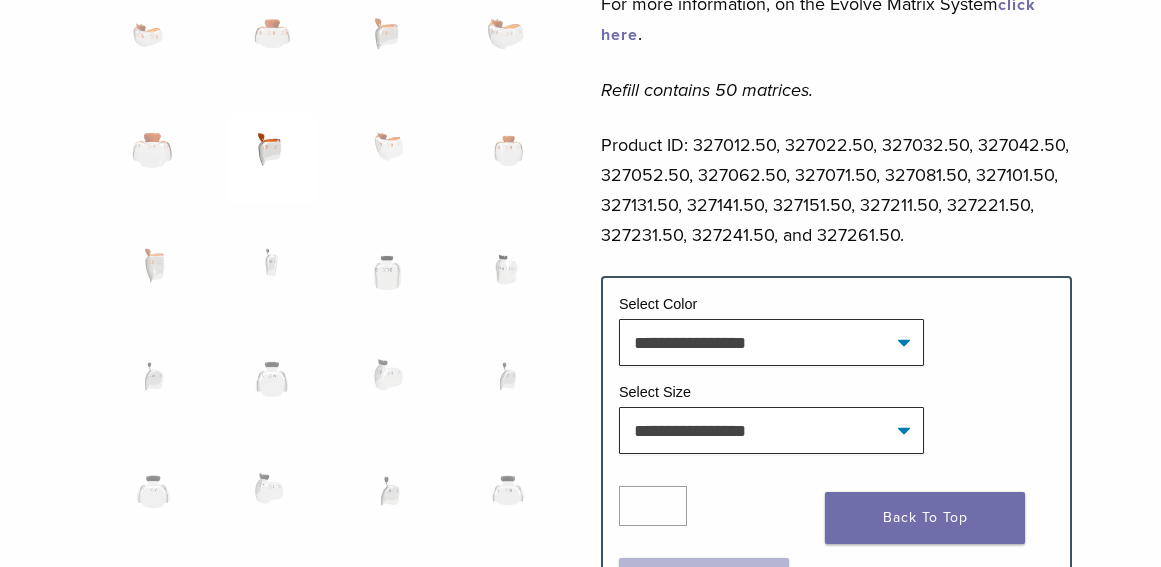click at bounding box center (271, 159) 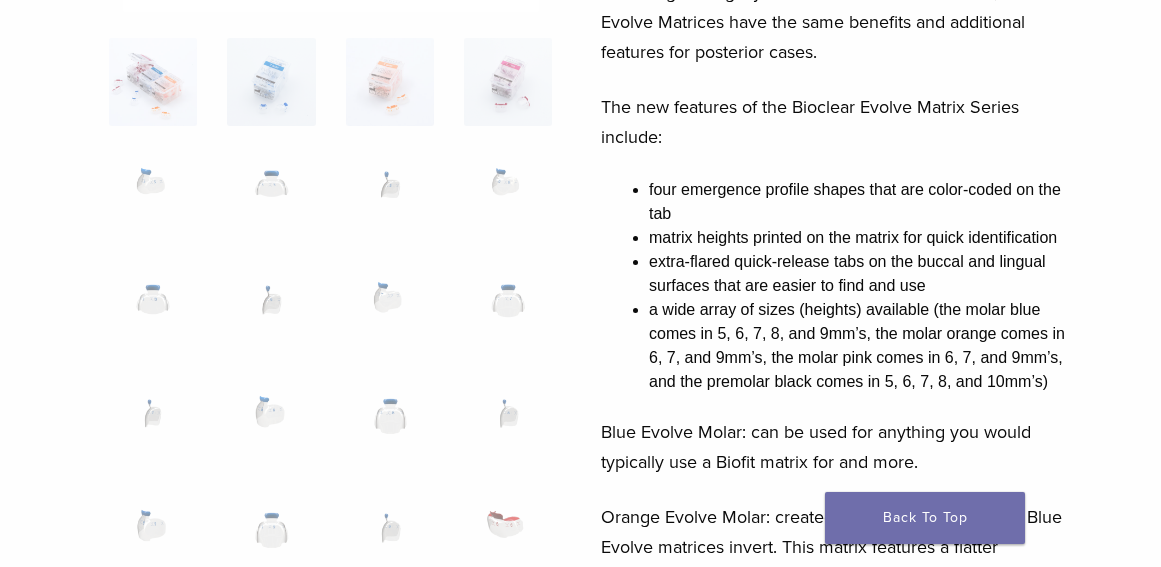 scroll, scrollTop: 200, scrollLeft: 0, axis: vertical 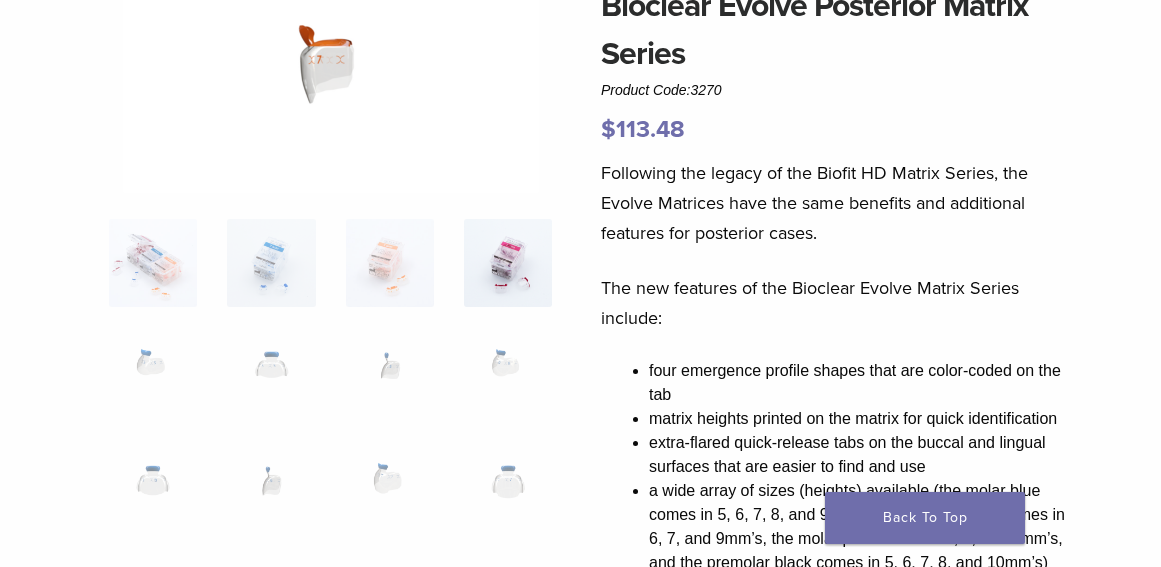 click at bounding box center [508, 263] 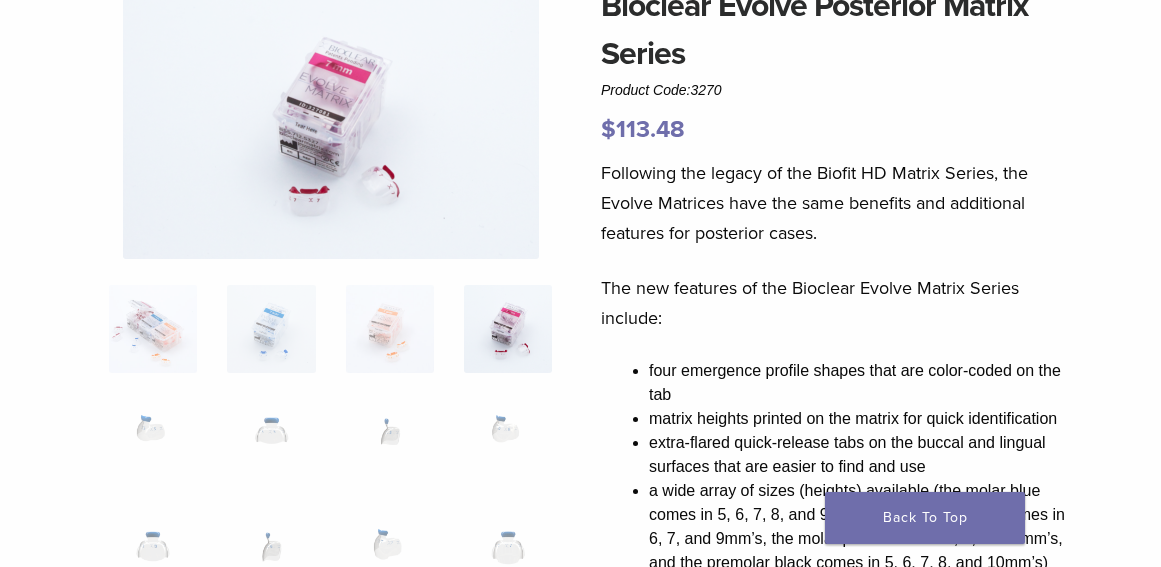 scroll, scrollTop: 100, scrollLeft: 0, axis: vertical 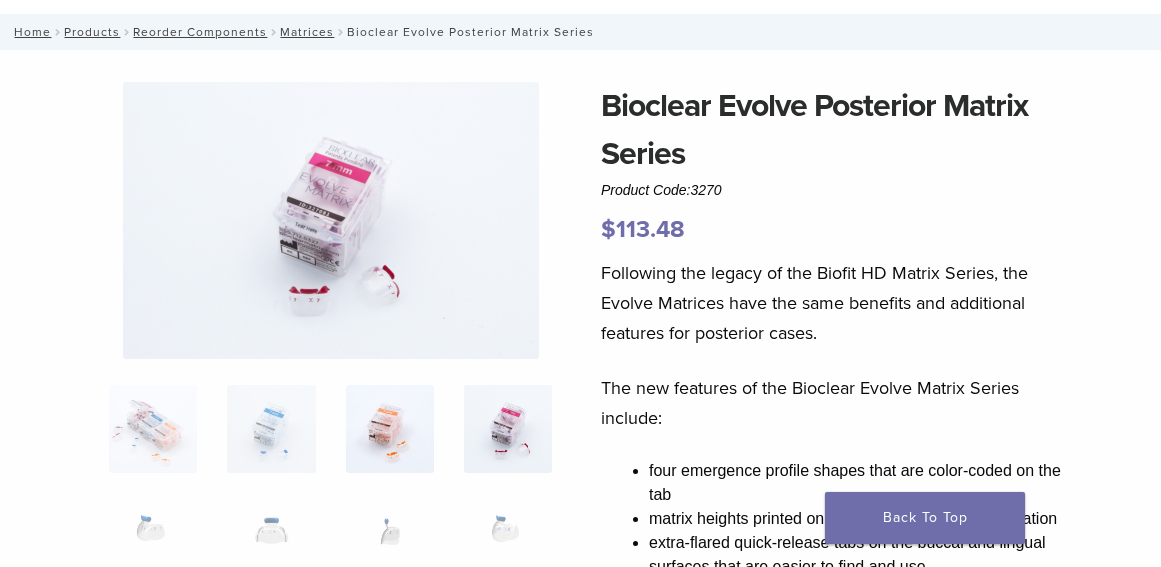 click at bounding box center [390, 429] 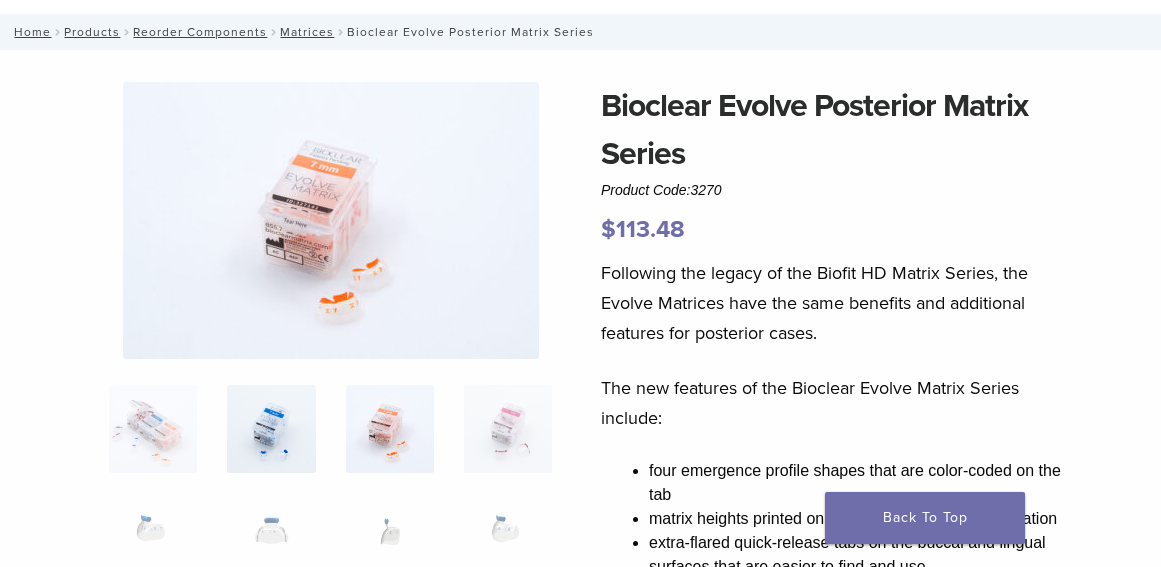 click at bounding box center [271, 429] 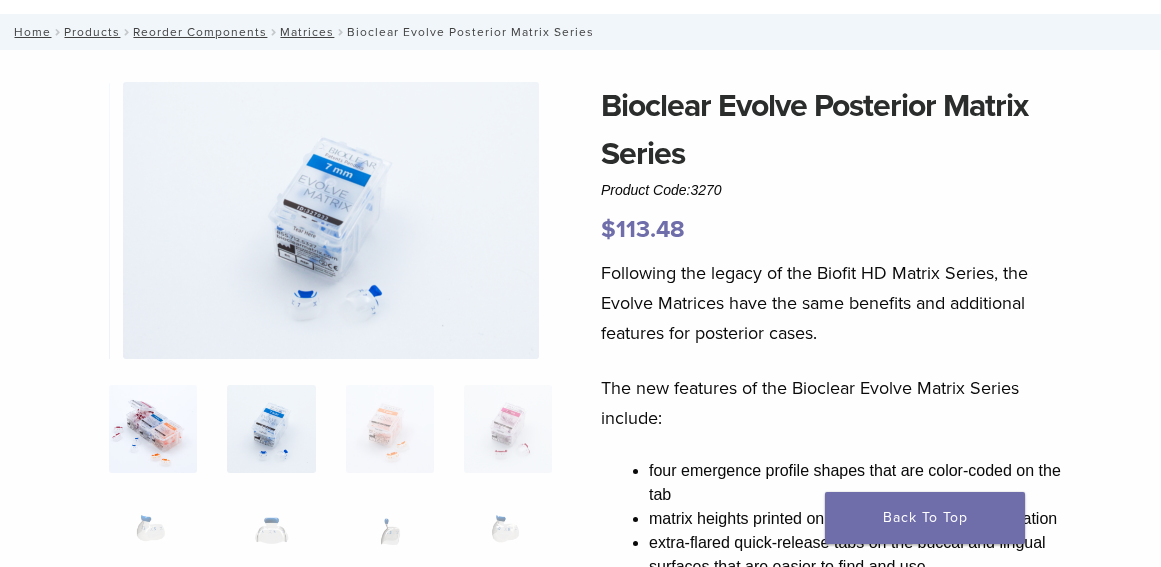 click at bounding box center (153, 429) 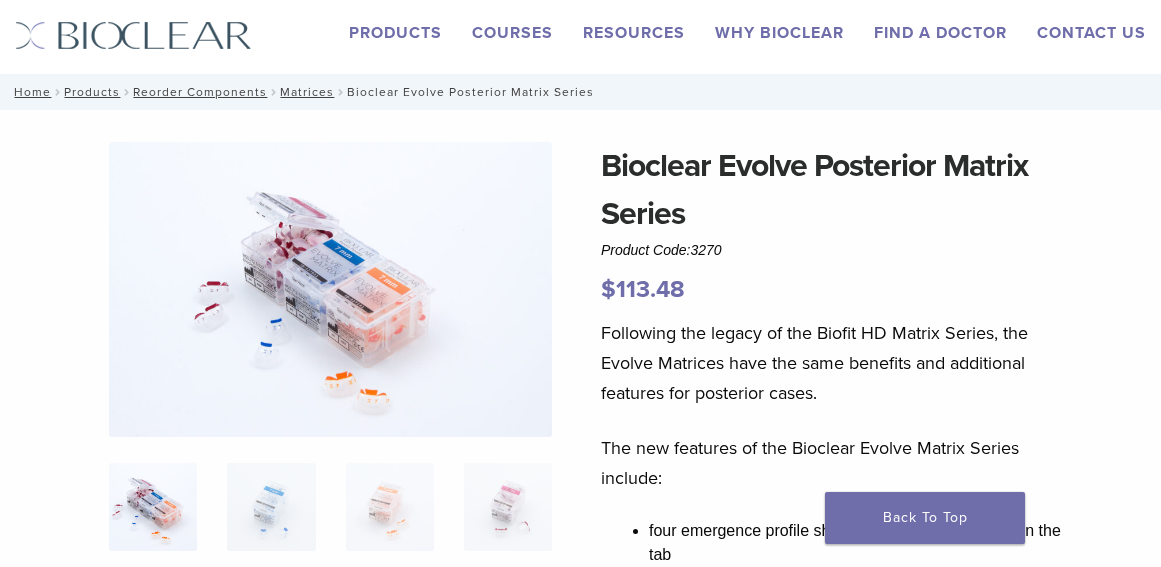 scroll, scrollTop: 0, scrollLeft: 0, axis: both 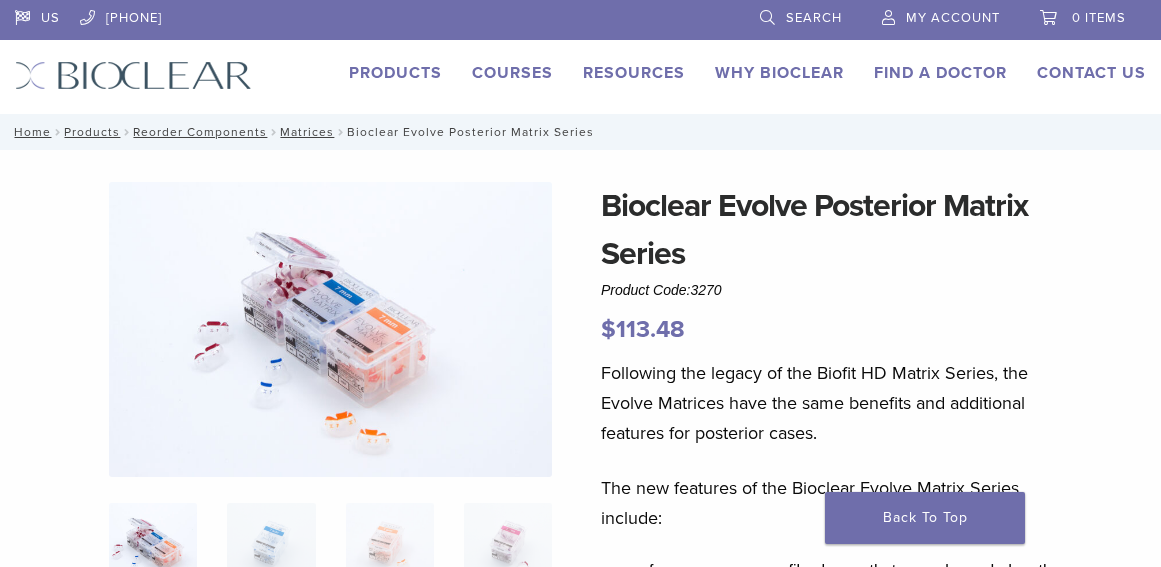 click on "Products" at bounding box center (395, 73) 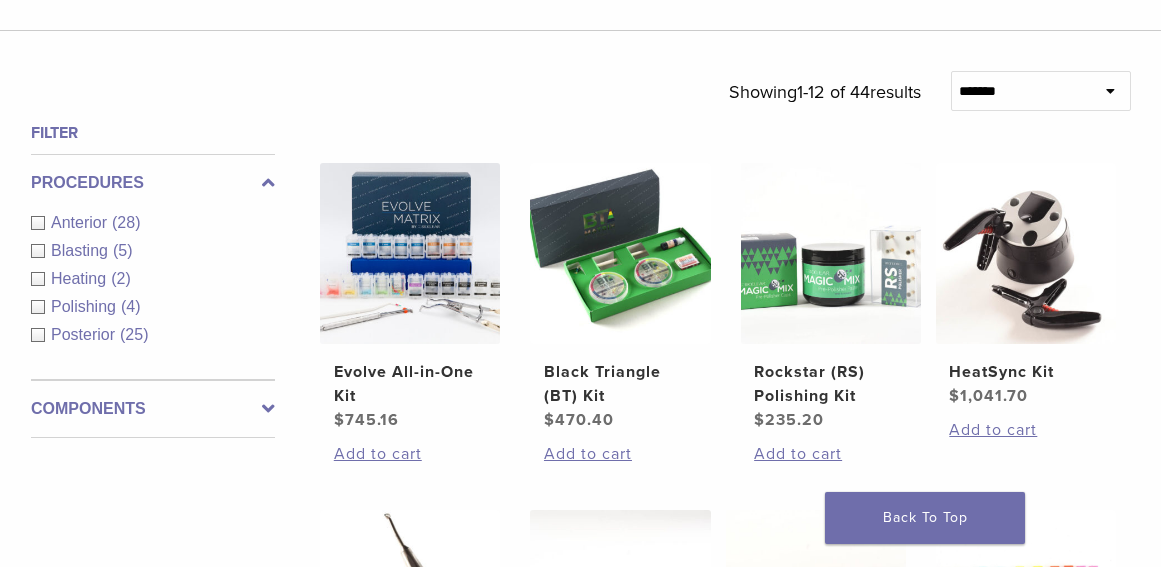 scroll, scrollTop: 600, scrollLeft: 0, axis: vertical 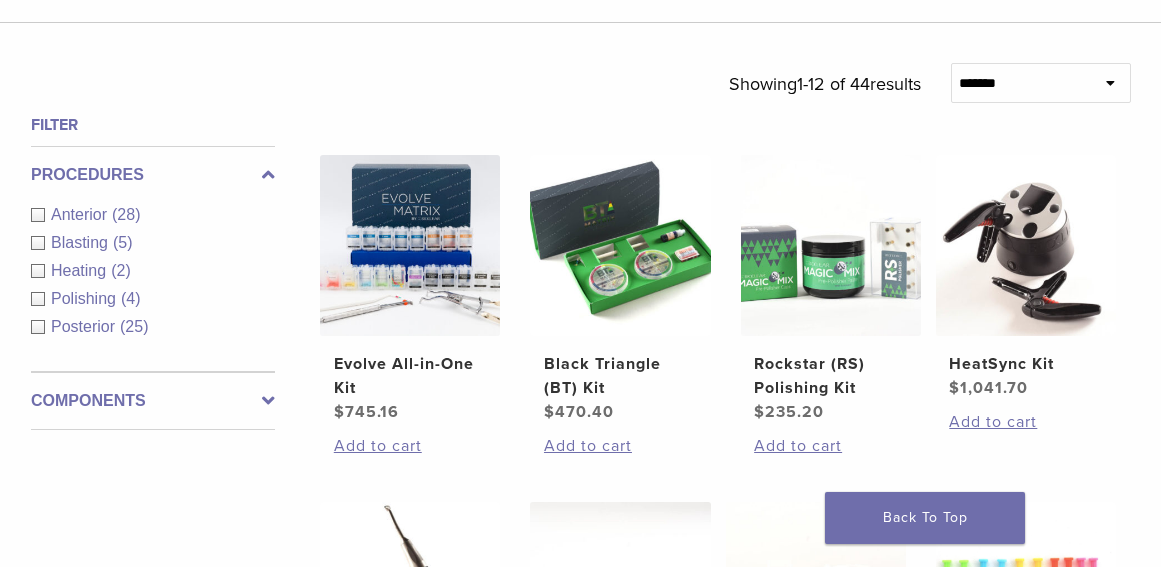 click on "Anterior (28)" at bounding box center (153, 215) 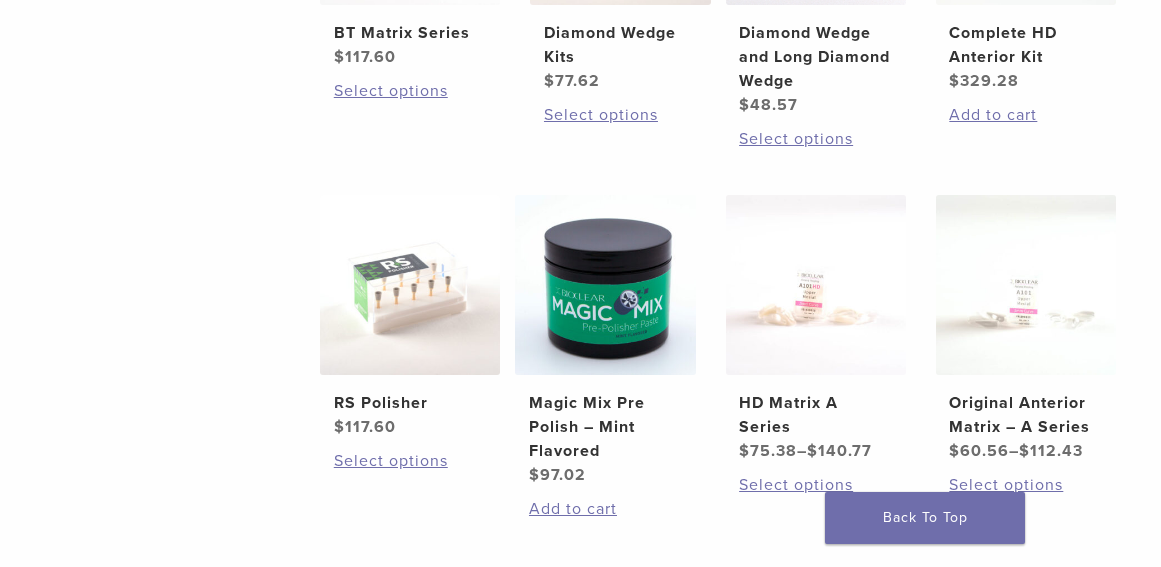 scroll, scrollTop: 1300, scrollLeft: 0, axis: vertical 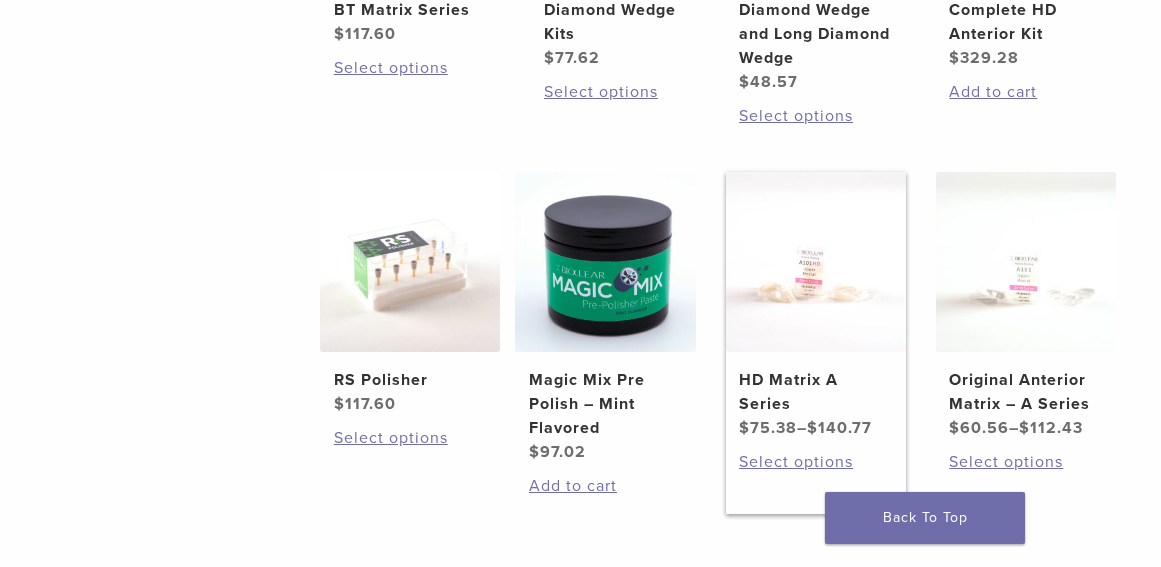 click on "$ 75.38" at bounding box center [768, 428] 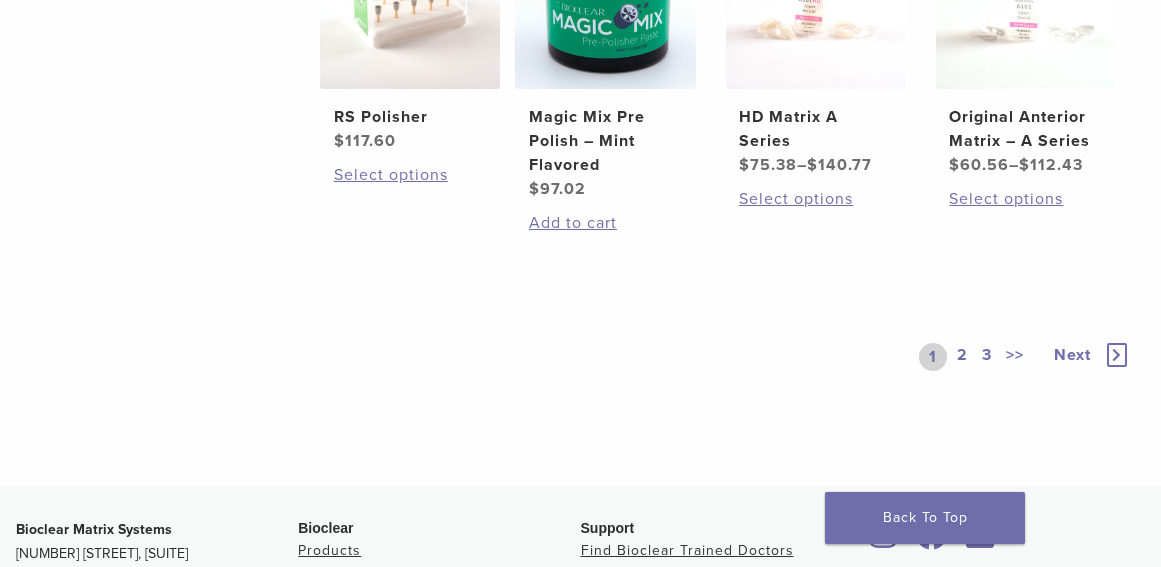scroll, scrollTop: 1600, scrollLeft: 0, axis: vertical 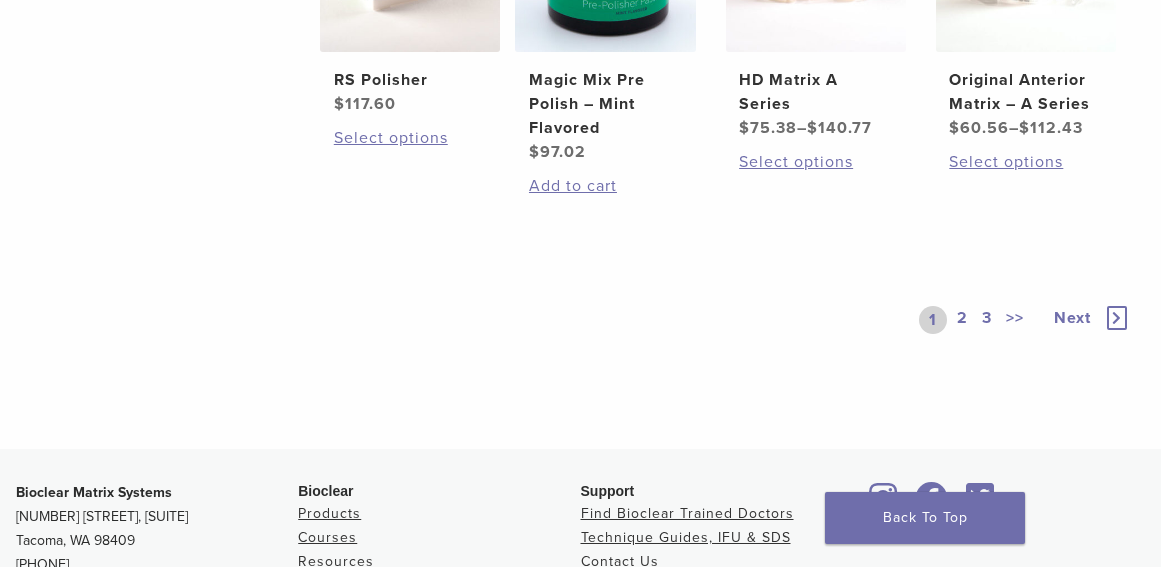 click on "2" at bounding box center (962, 320) 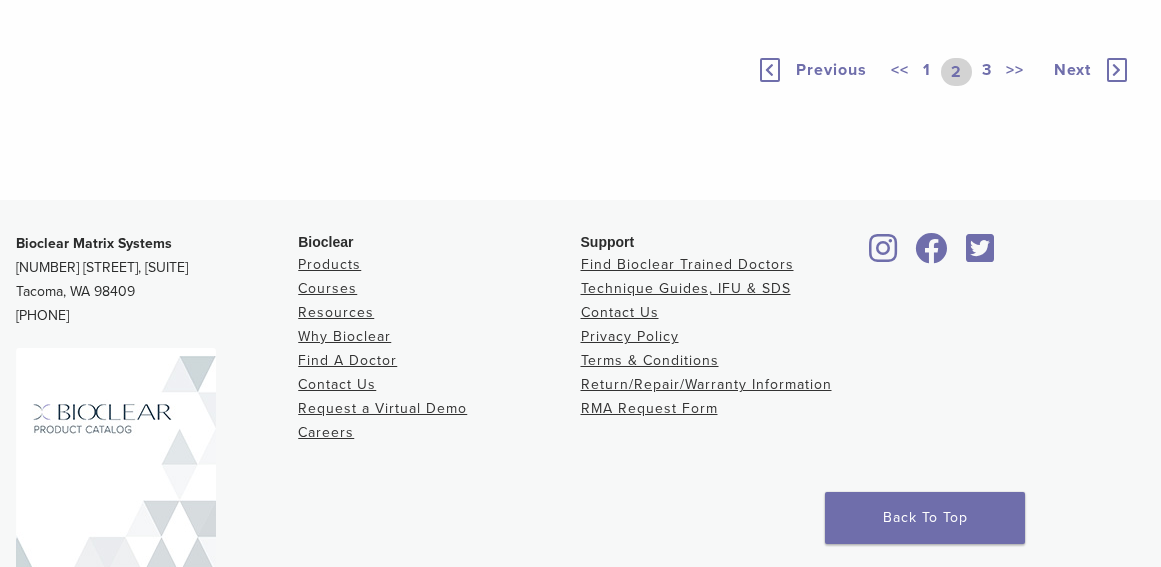 scroll, scrollTop: 1500, scrollLeft: 0, axis: vertical 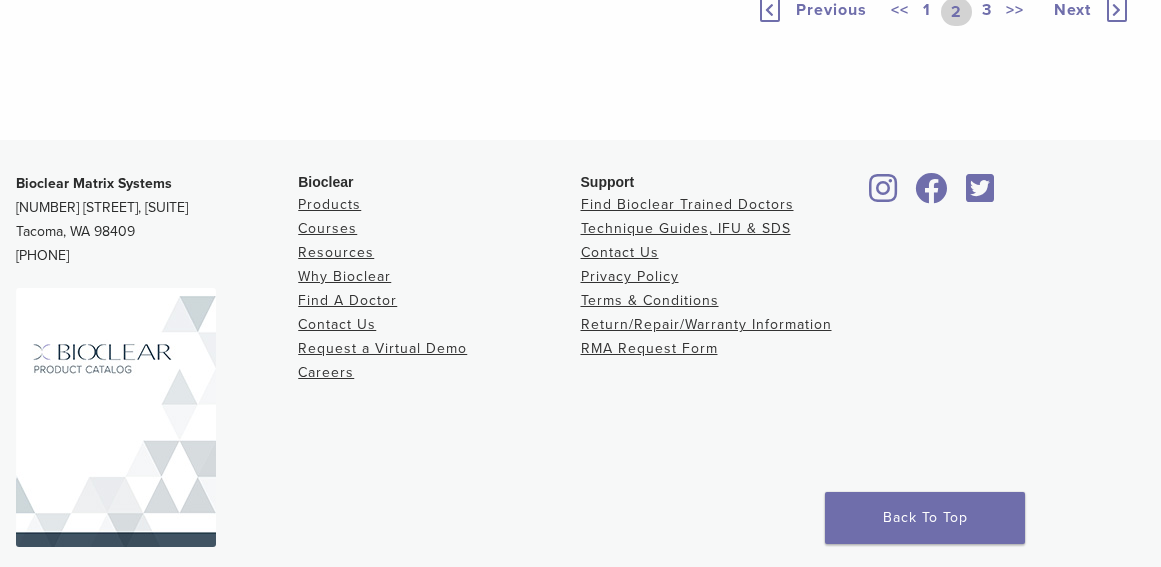 click on "3" at bounding box center [987, 12] 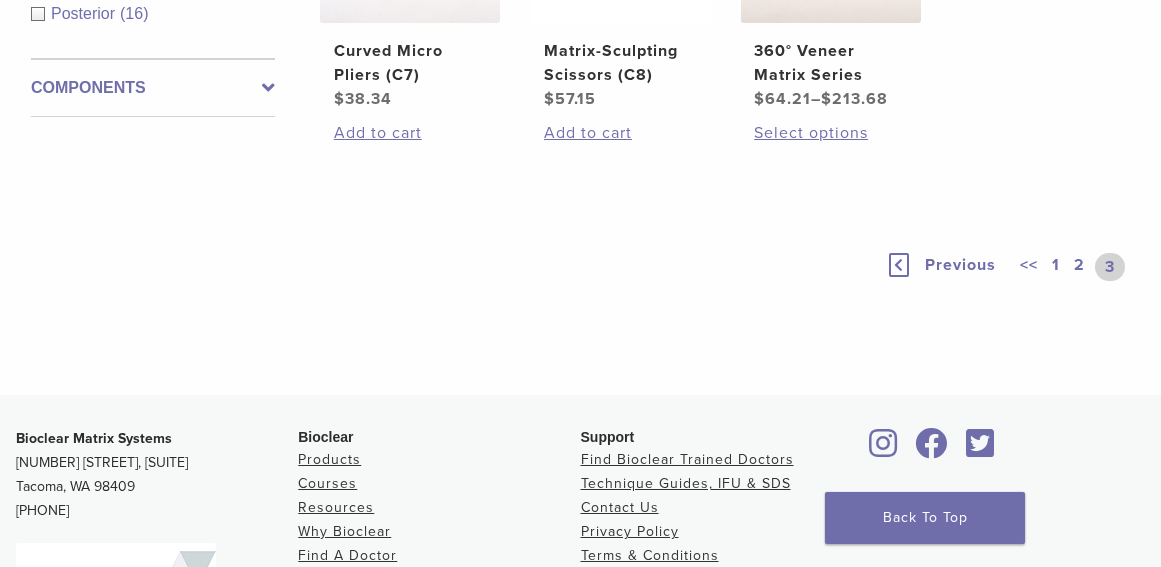 scroll, scrollTop: 918, scrollLeft: 0, axis: vertical 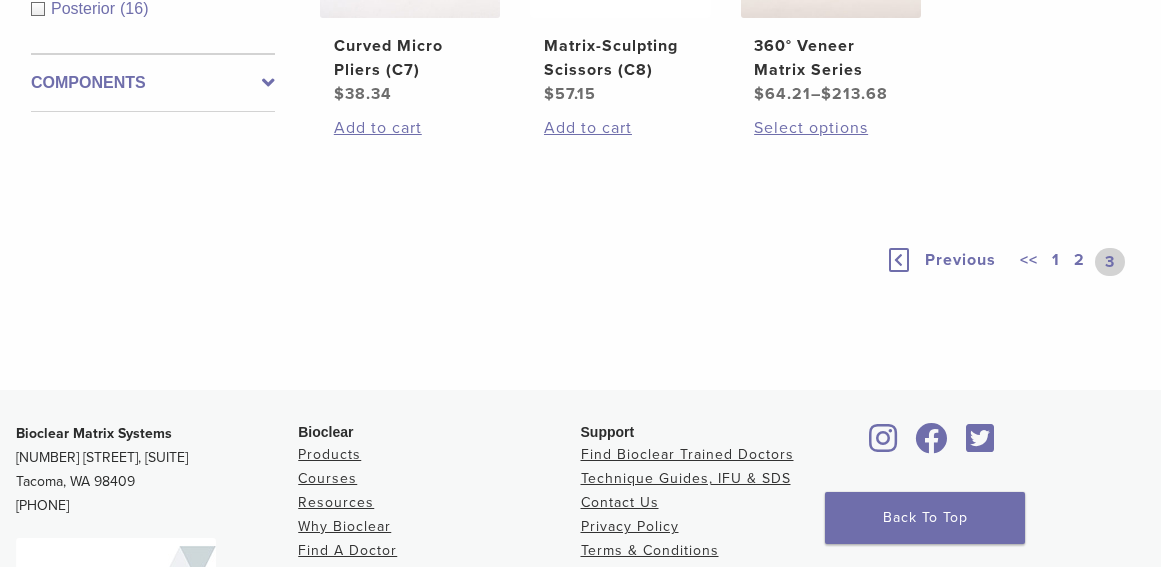 click on "1" at bounding box center (1056, 262) 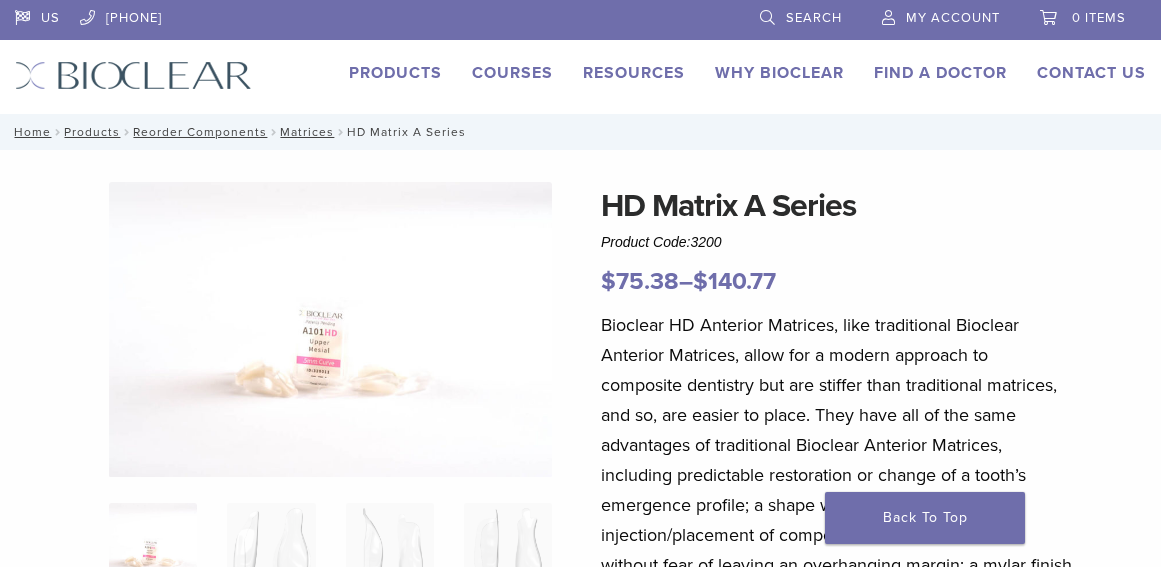 scroll, scrollTop: 100, scrollLeft: 0, axis: vertical 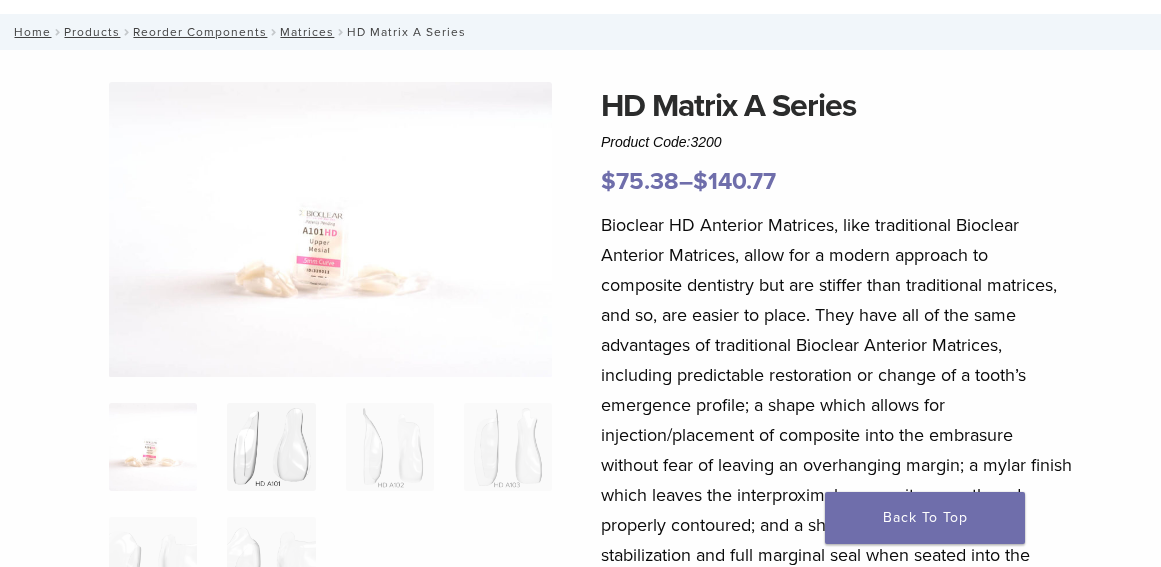 click at bounding box center (271, 447) 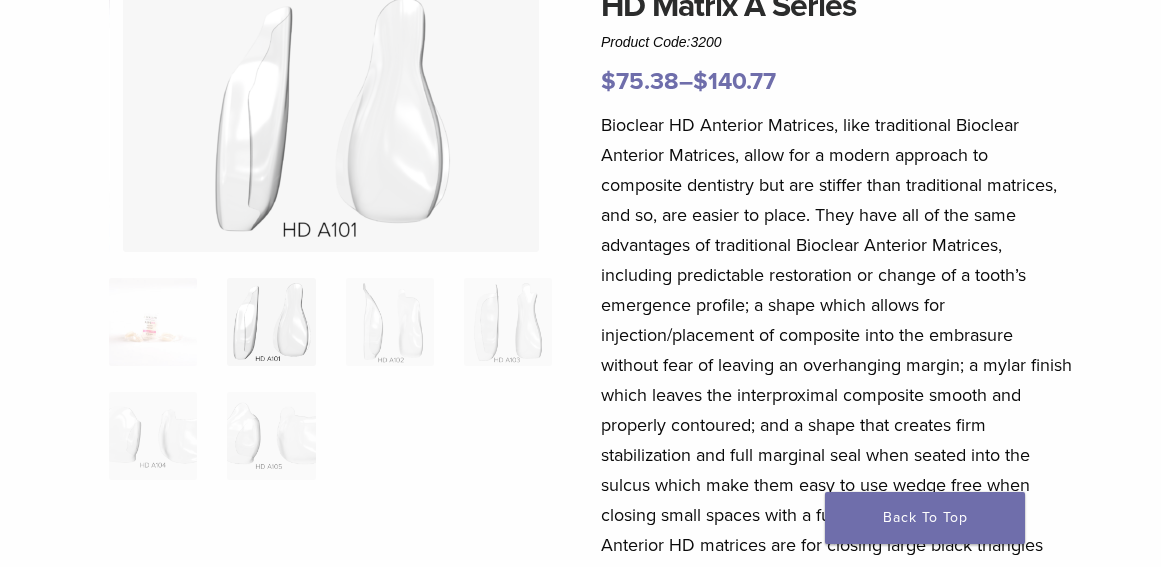 scroll, scrollTop: 100, scrollLeft: 0, axis: vertical 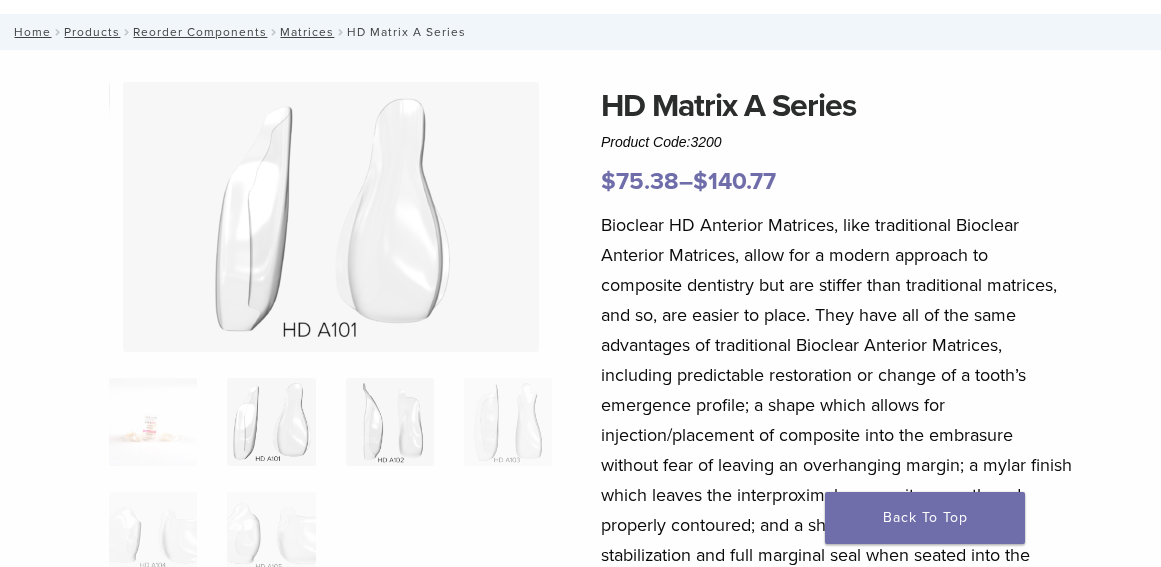 click at bounding box center (390, 422) 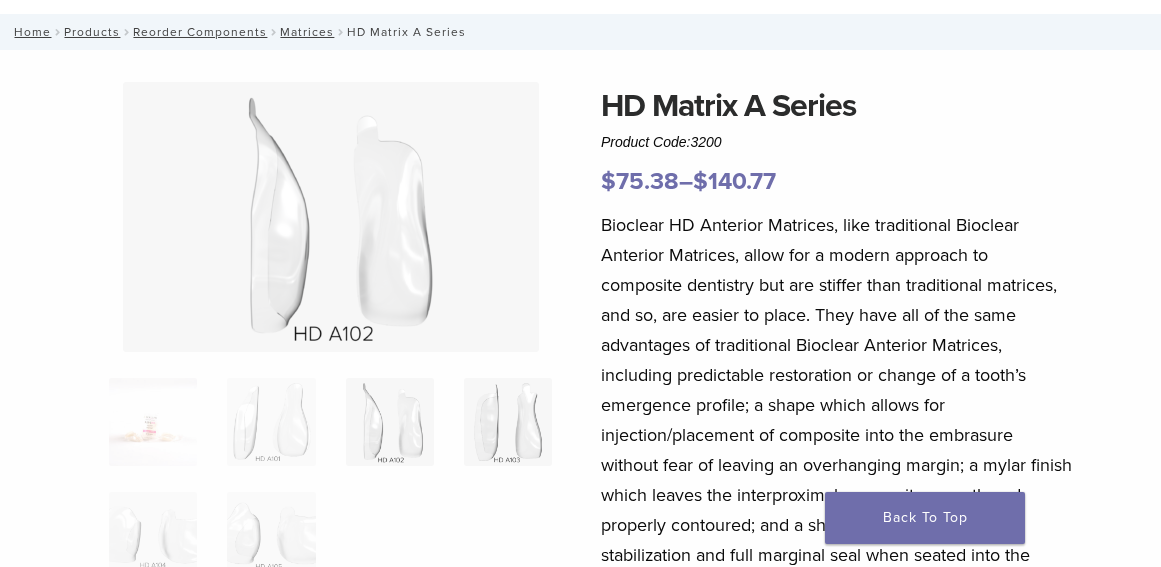 click at bounding box center (508, 422) 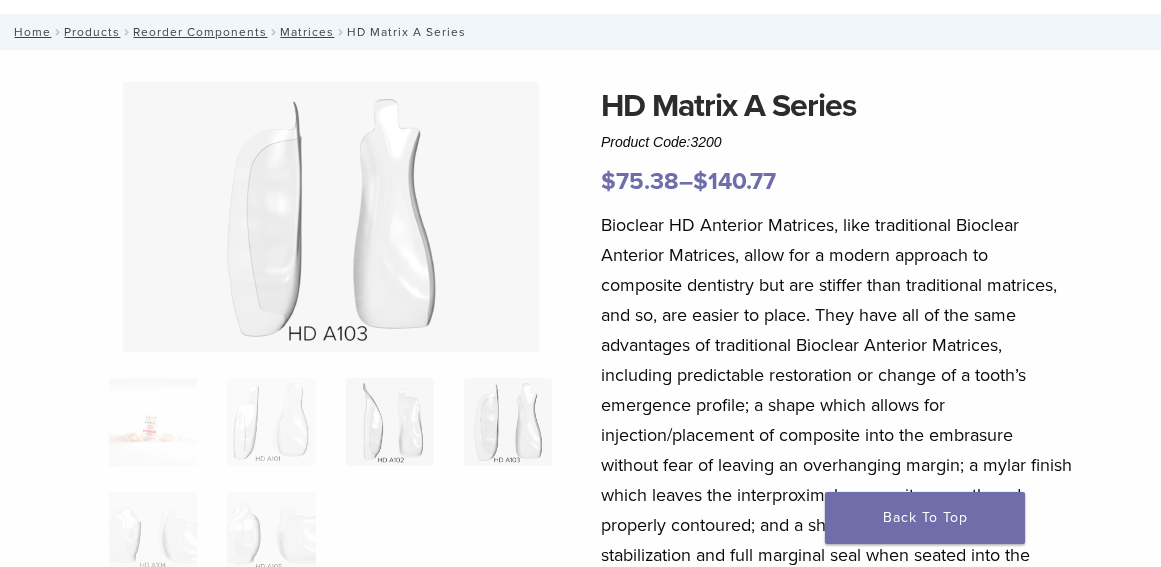 scroll, scrollTop: 200, scrollLeft: 0, axis: vertical 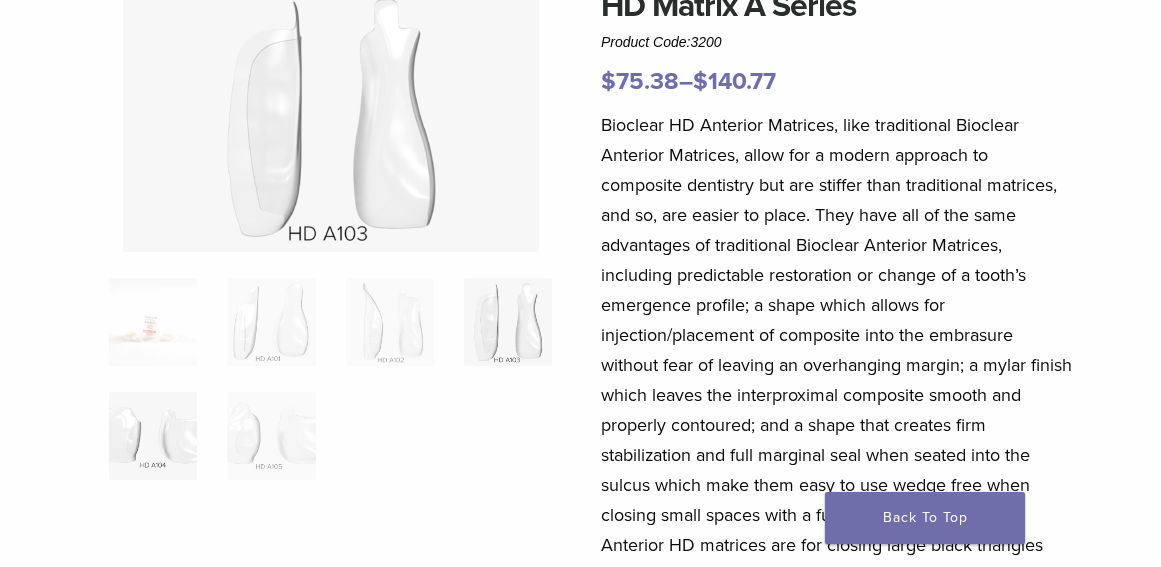 click at bounding box center (153, 436) 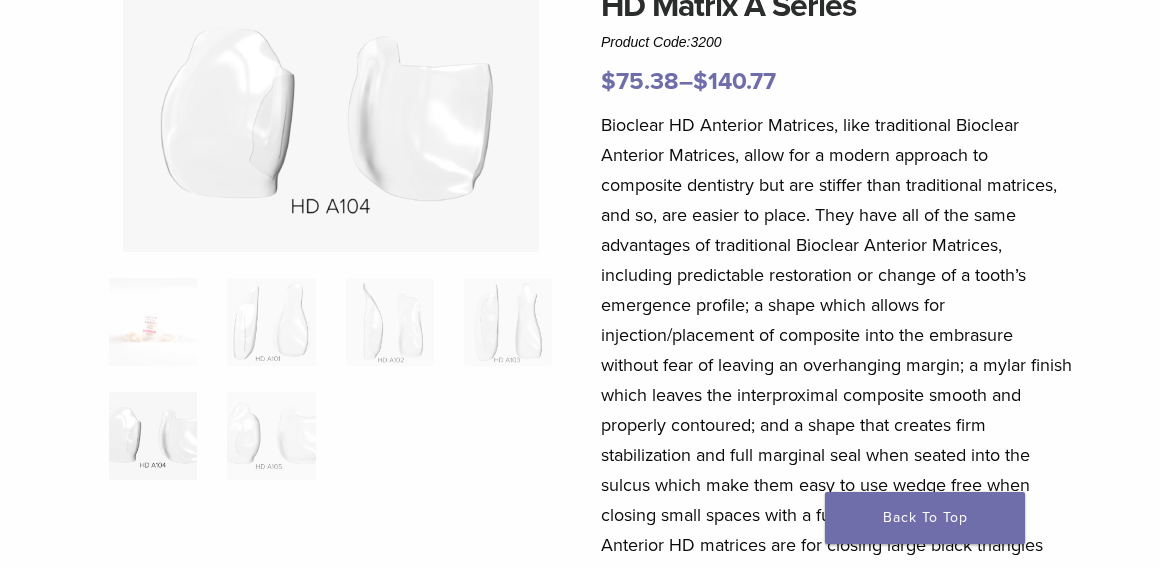 click at bounding box center [330, 392] 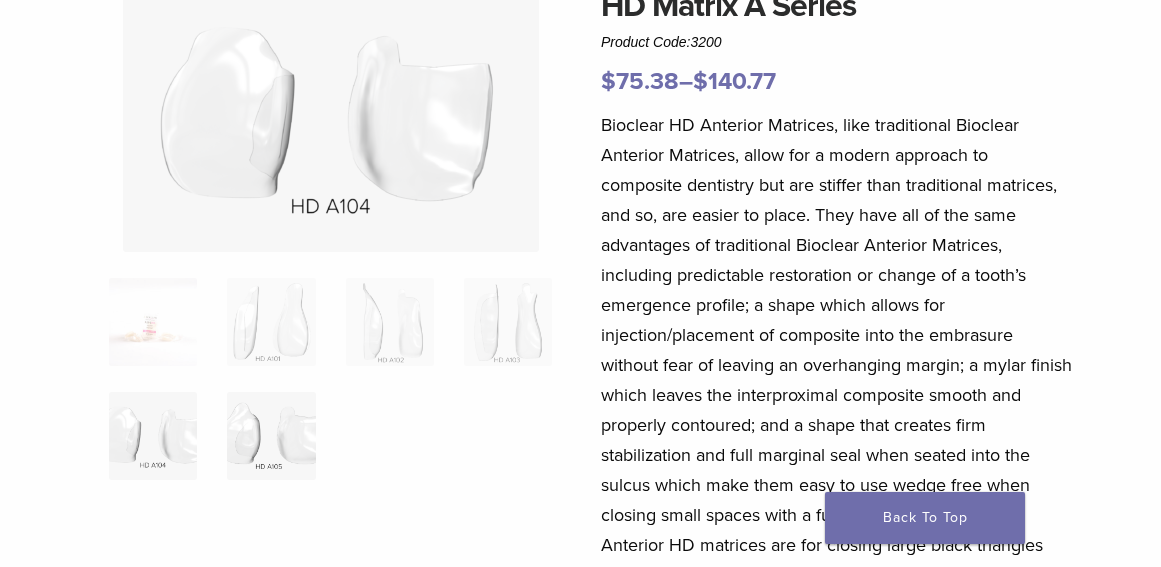 click at bounding box center [271, 436] 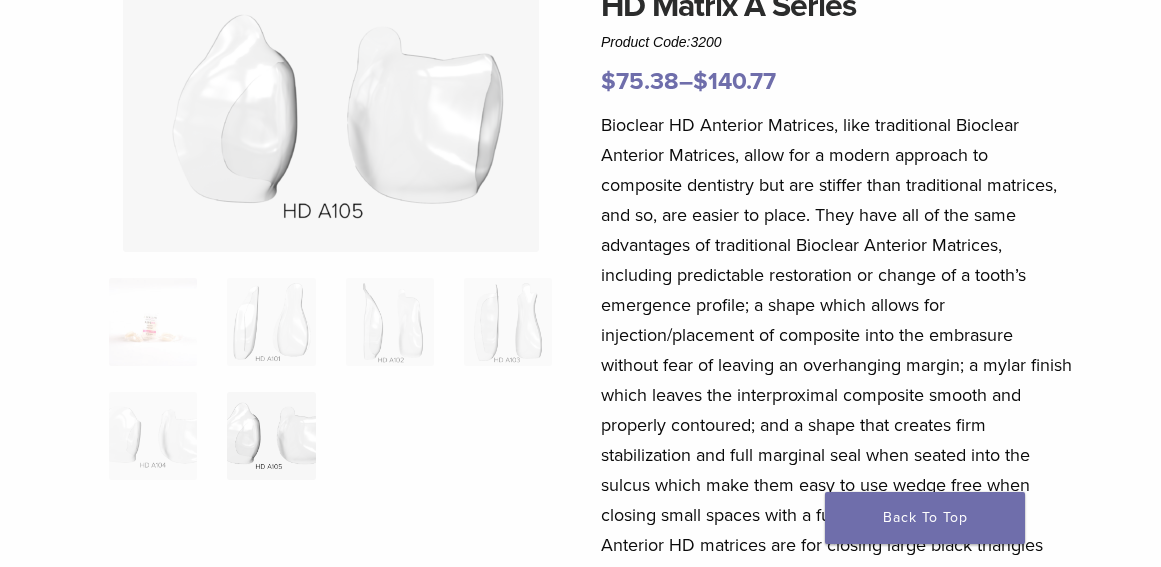 scroll, scrollTop: 100, scrollLeft: 0, axis: vertical 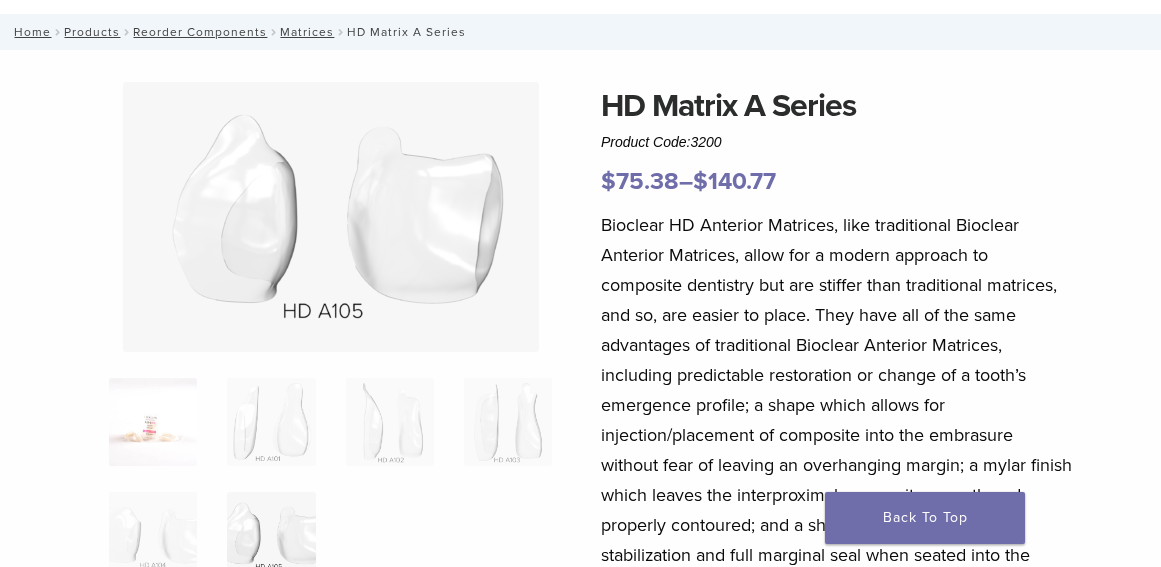 click at bounding box center (153, 422) 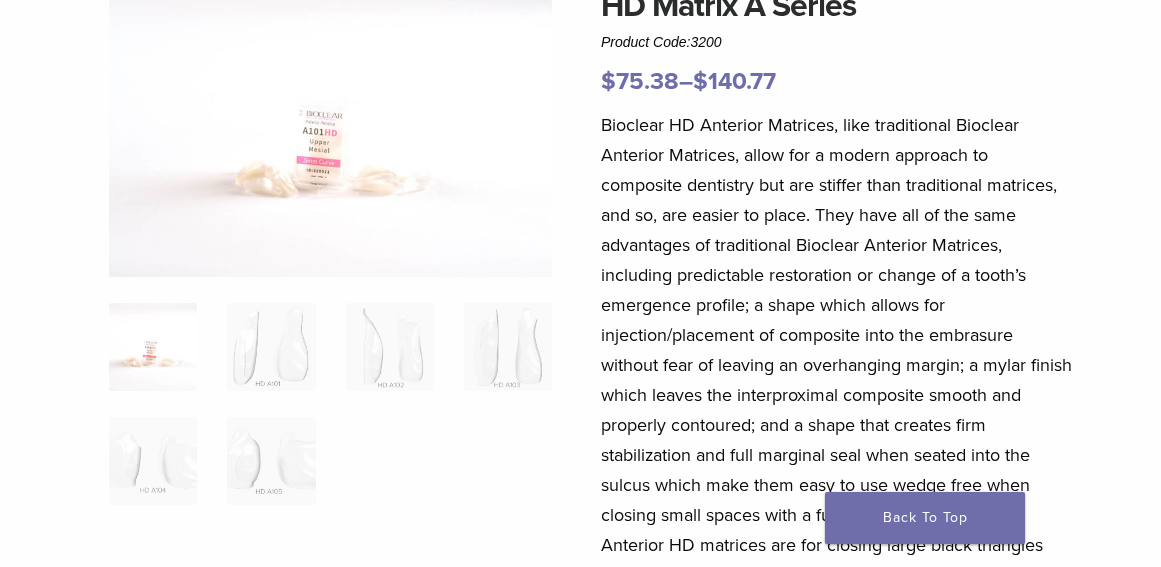 scroll, scrollTop: 0, scrollLeft: 0, axis: both 